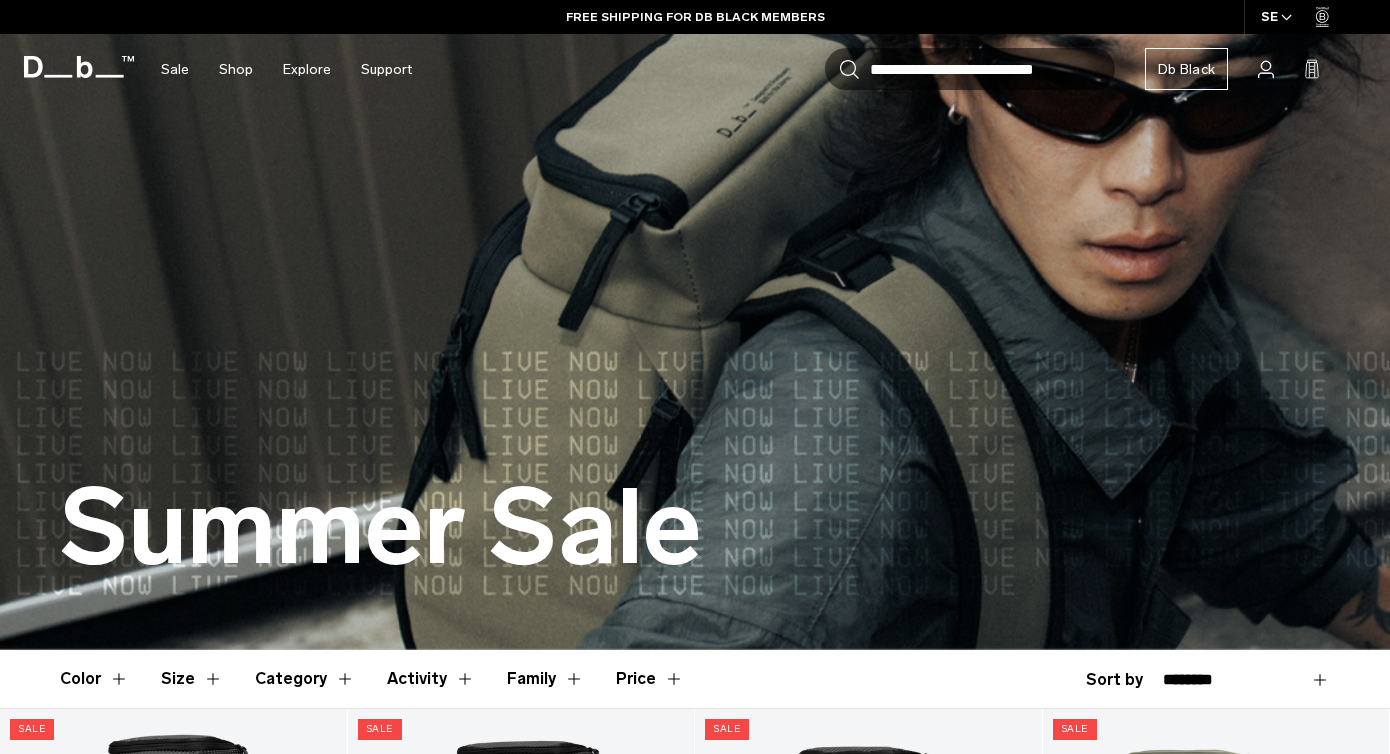 scroll, scrollTop: 0, scrollLeft: 0, axis: both 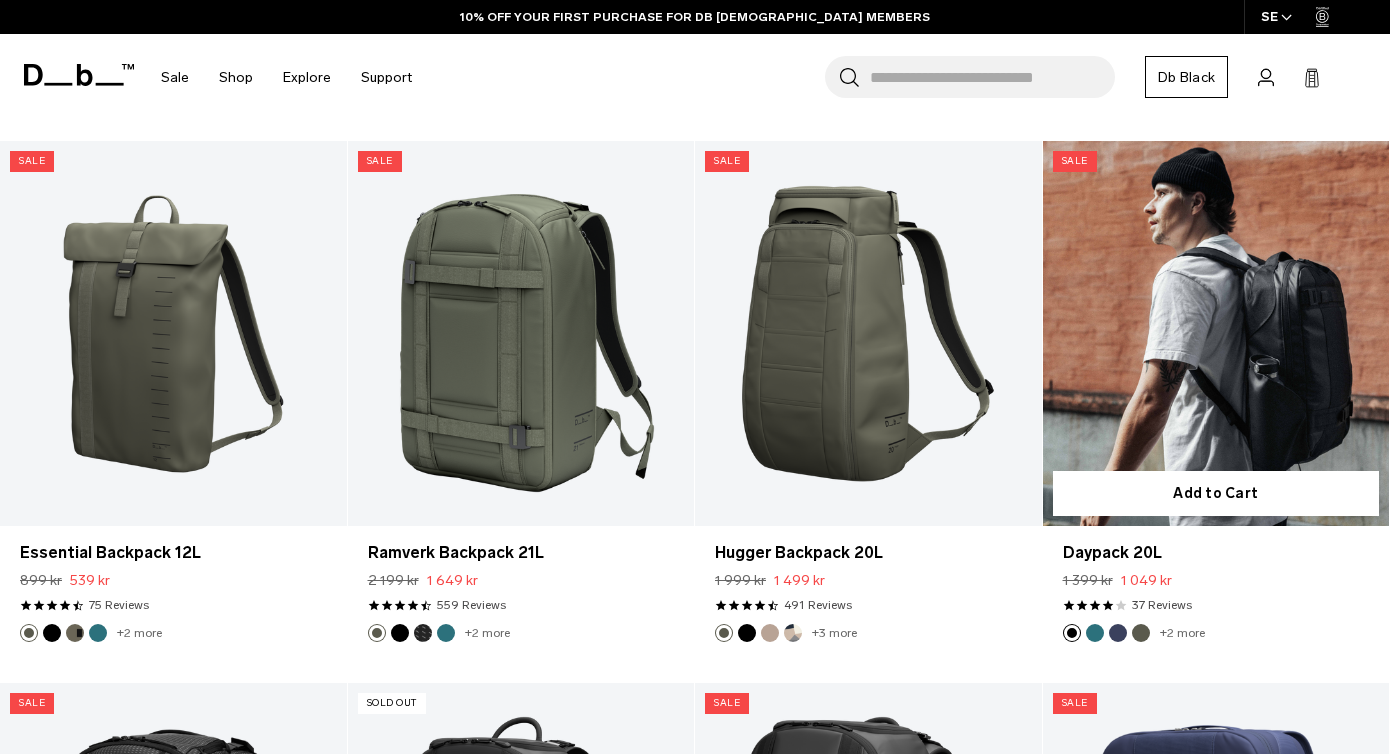 click at bounding box center [1216, 333] 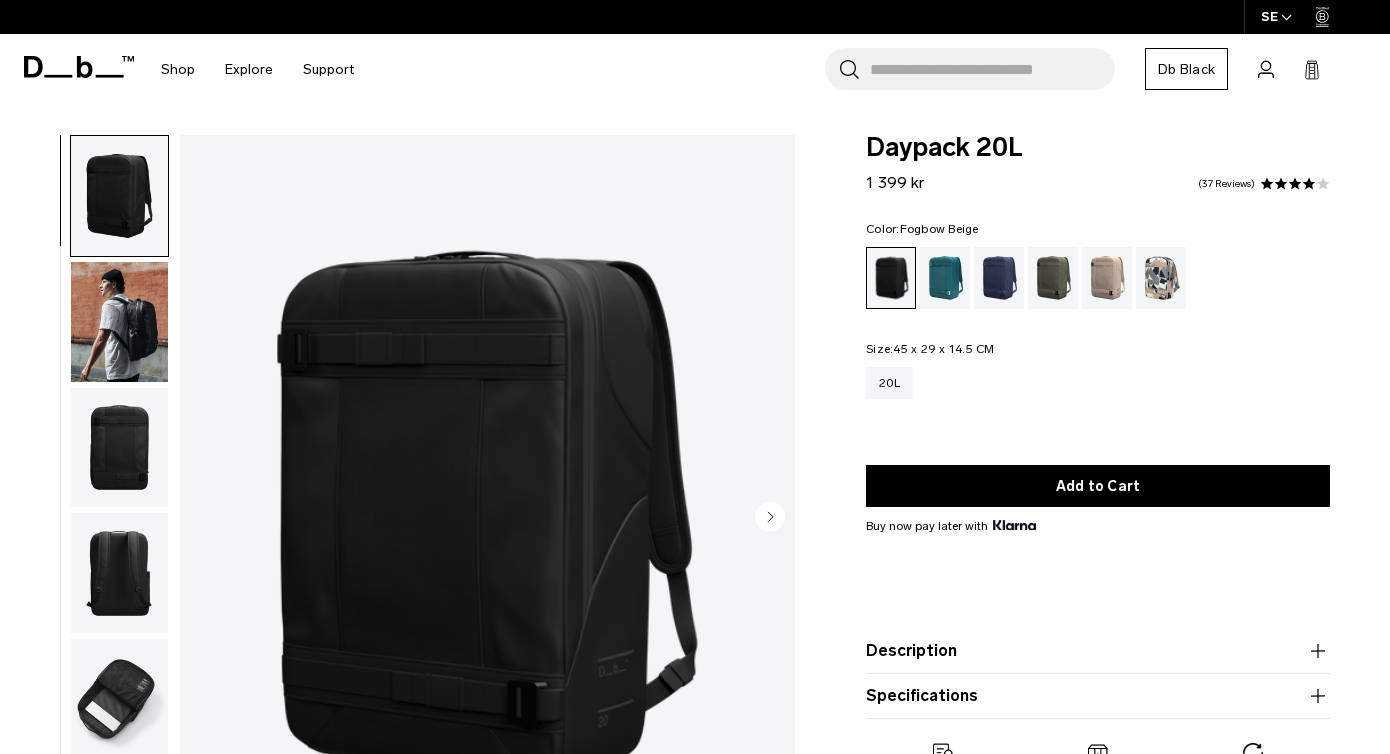 scroll, scrollTop: 0, scrollLeft: 0, axis: both 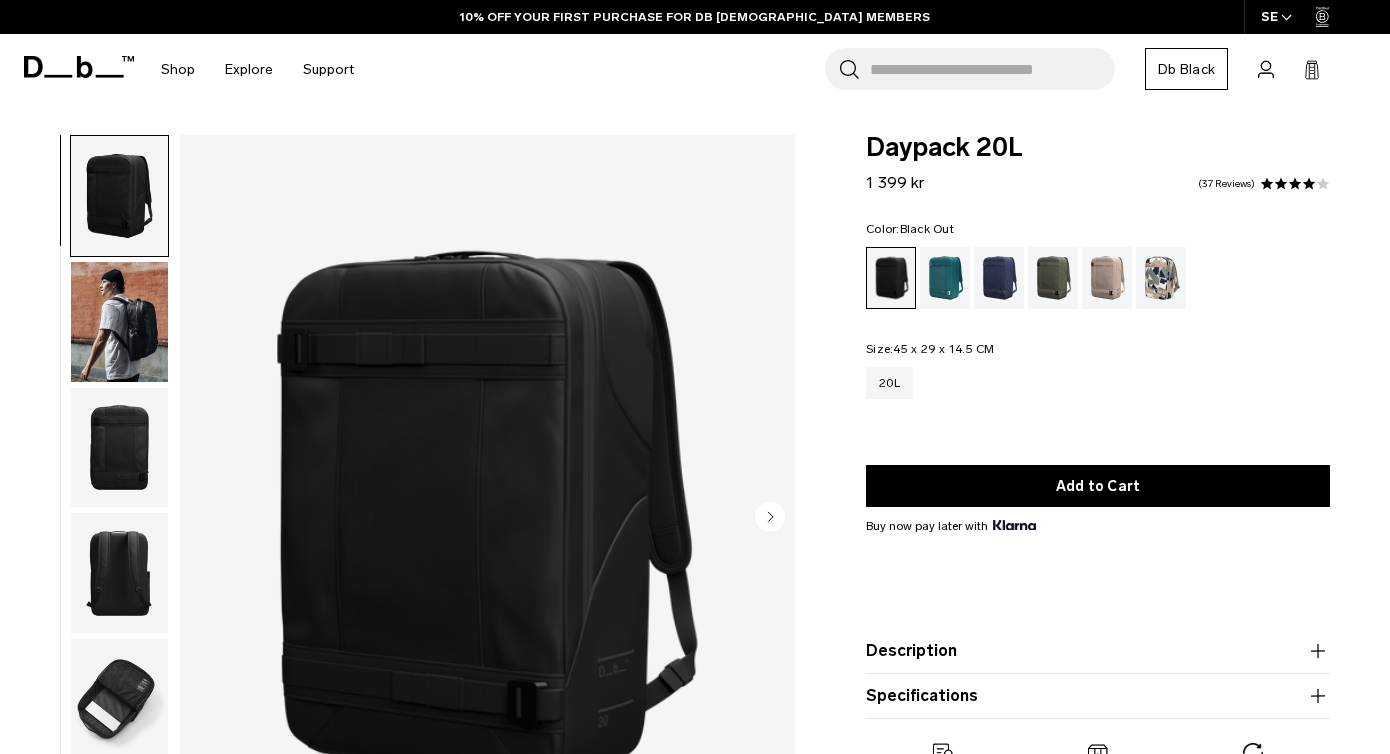 click at bounding box center [119, 322] 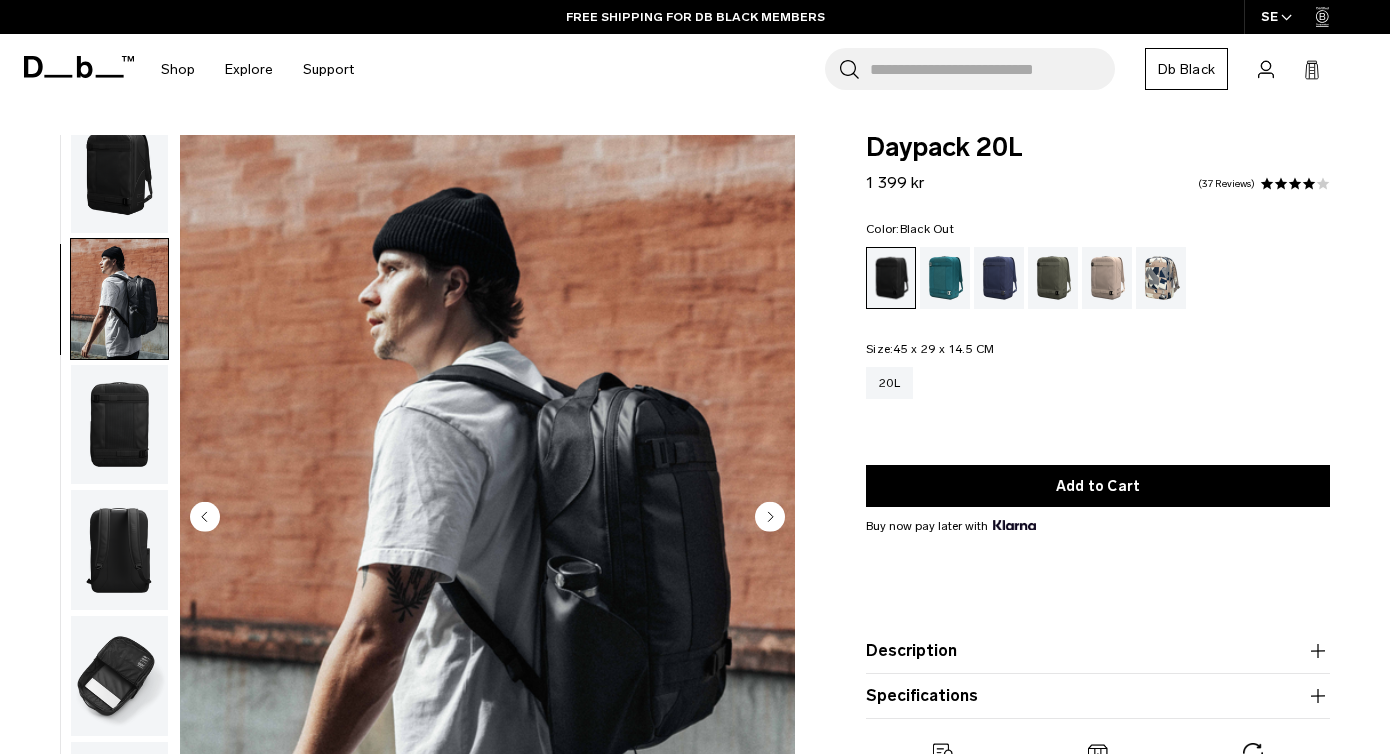 scroll, scrollTop: 1, scrollLeft: 0, axis: vertical 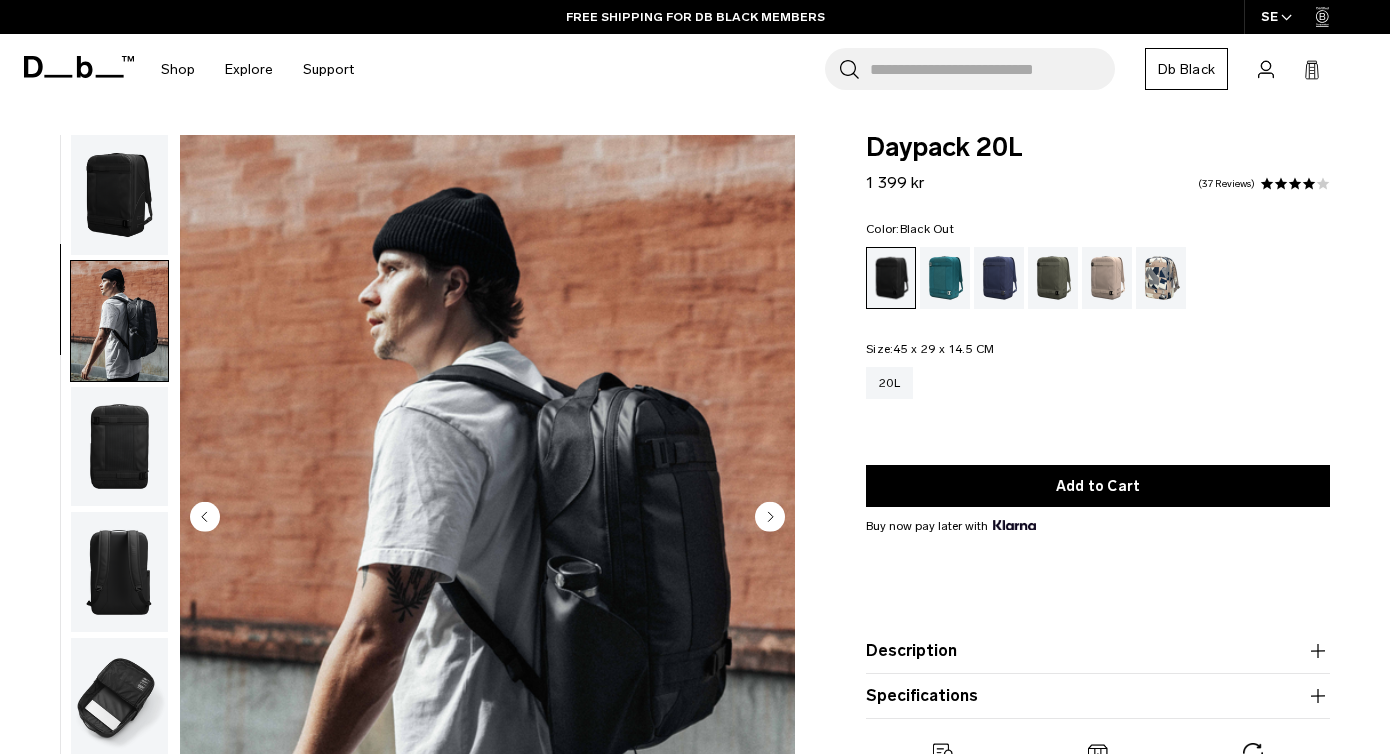 click at bounding box center [119, 195] 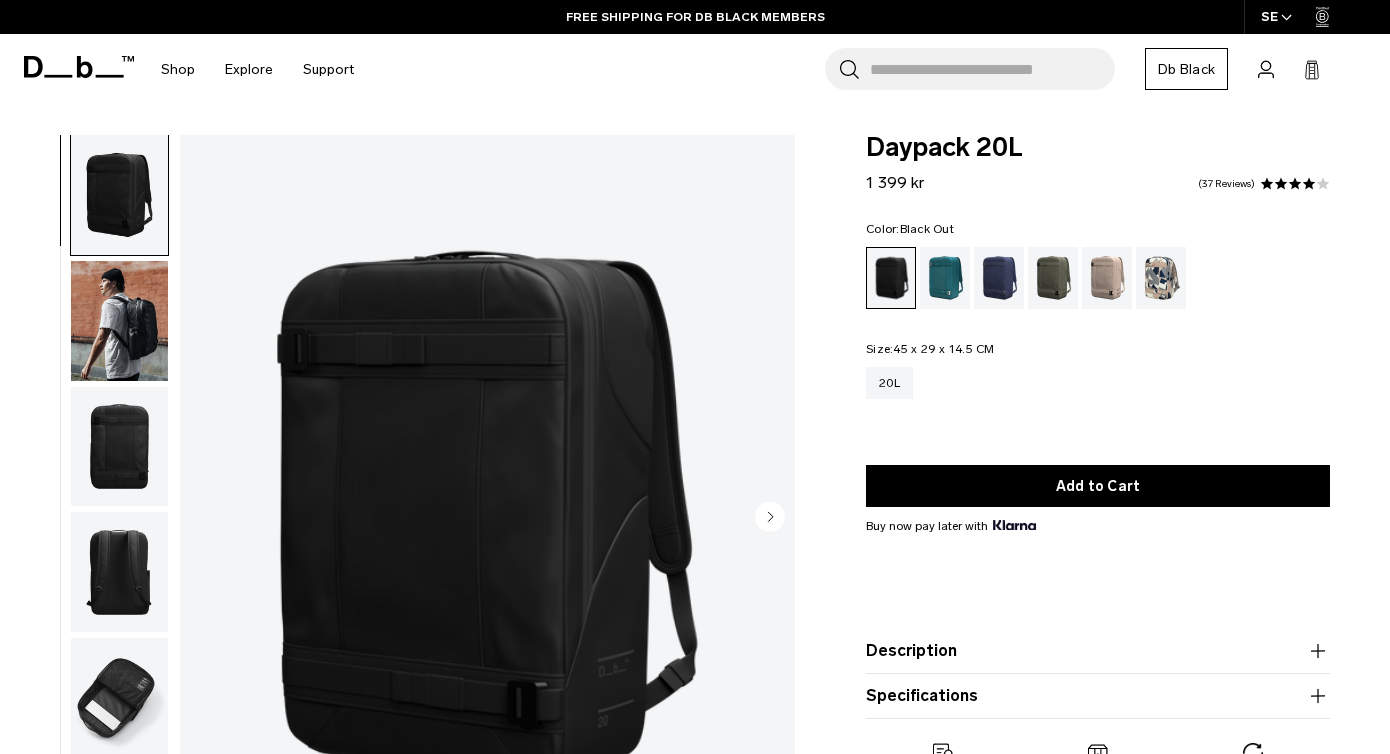 scroll, scrollTop: 0, scrollLeft: 0, axis: both 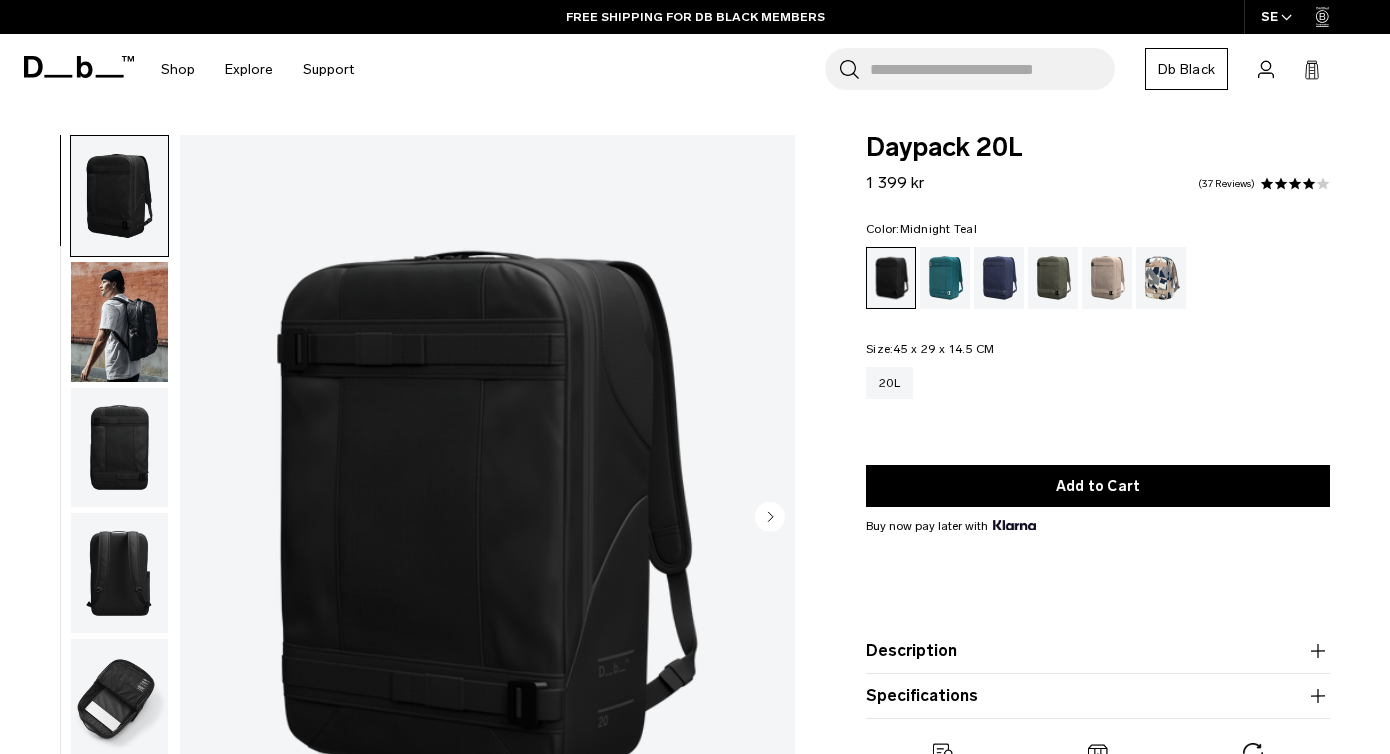 click at bounding box center [945, 278] 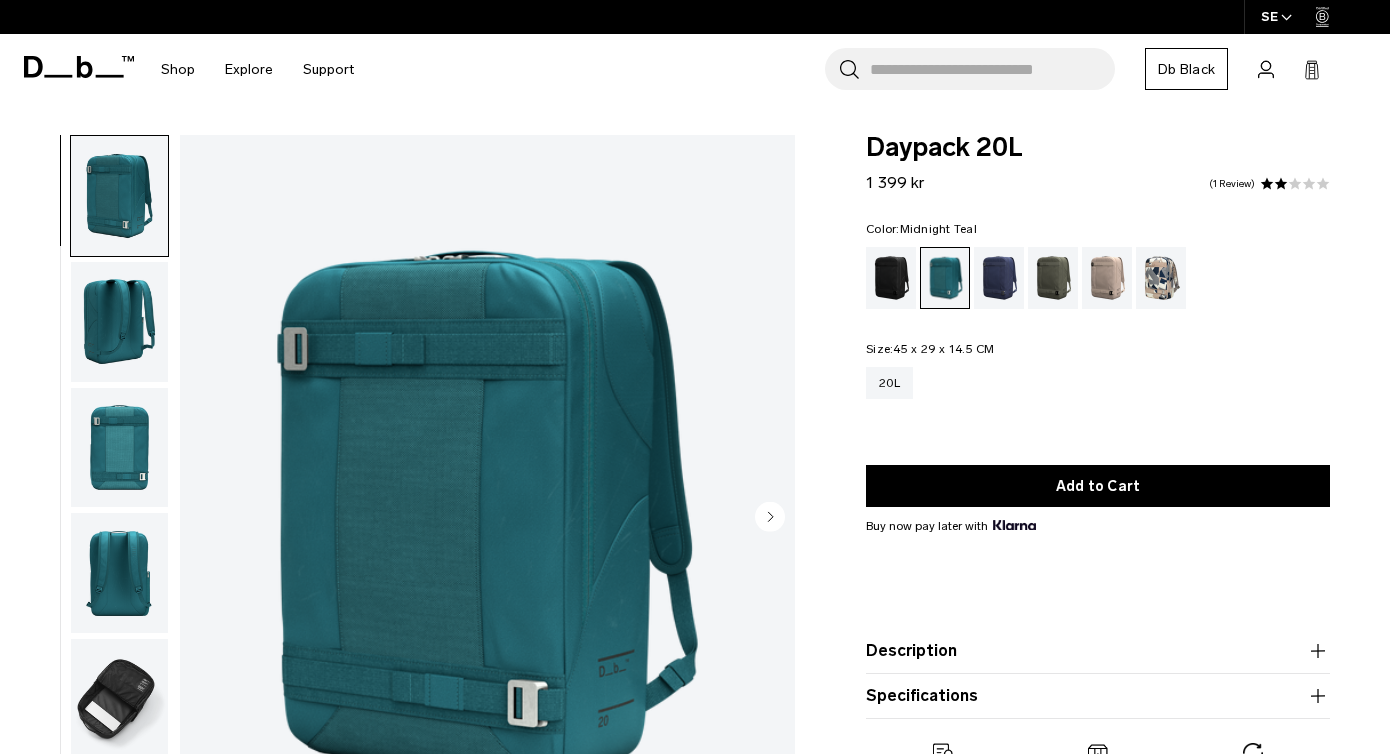 scroll, scrollTop: 0, scrollLeft: 0, axis: both 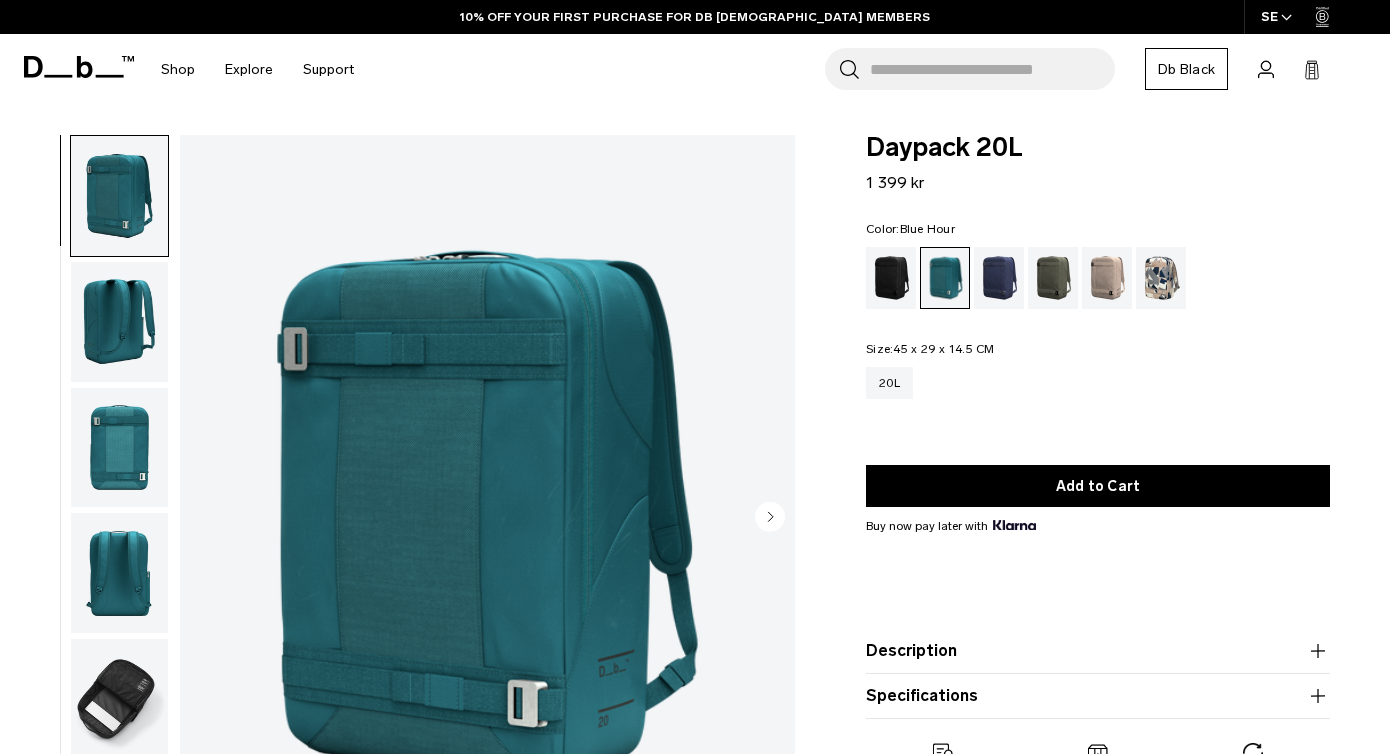 click at bounding box center [999, 278] 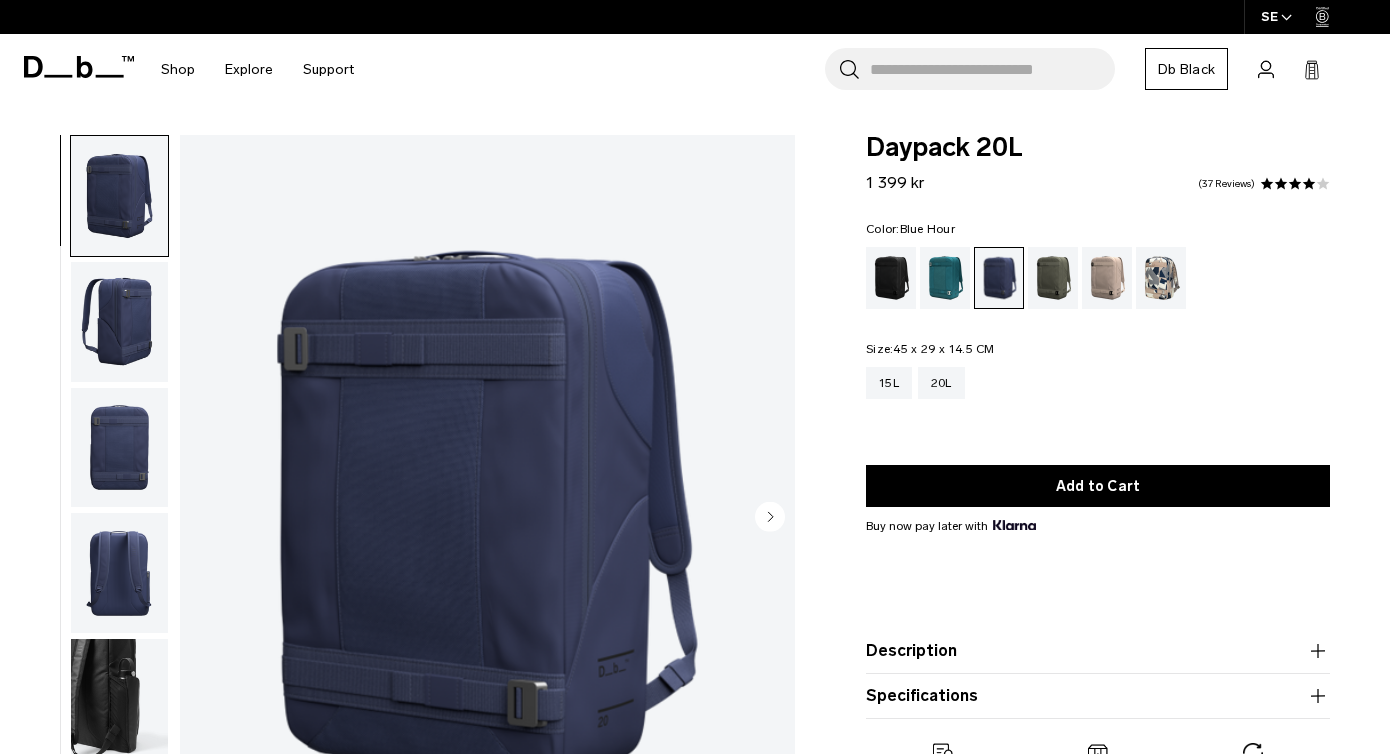 scroll, scrollTop: 0, scrollLeft: 0, axis: both 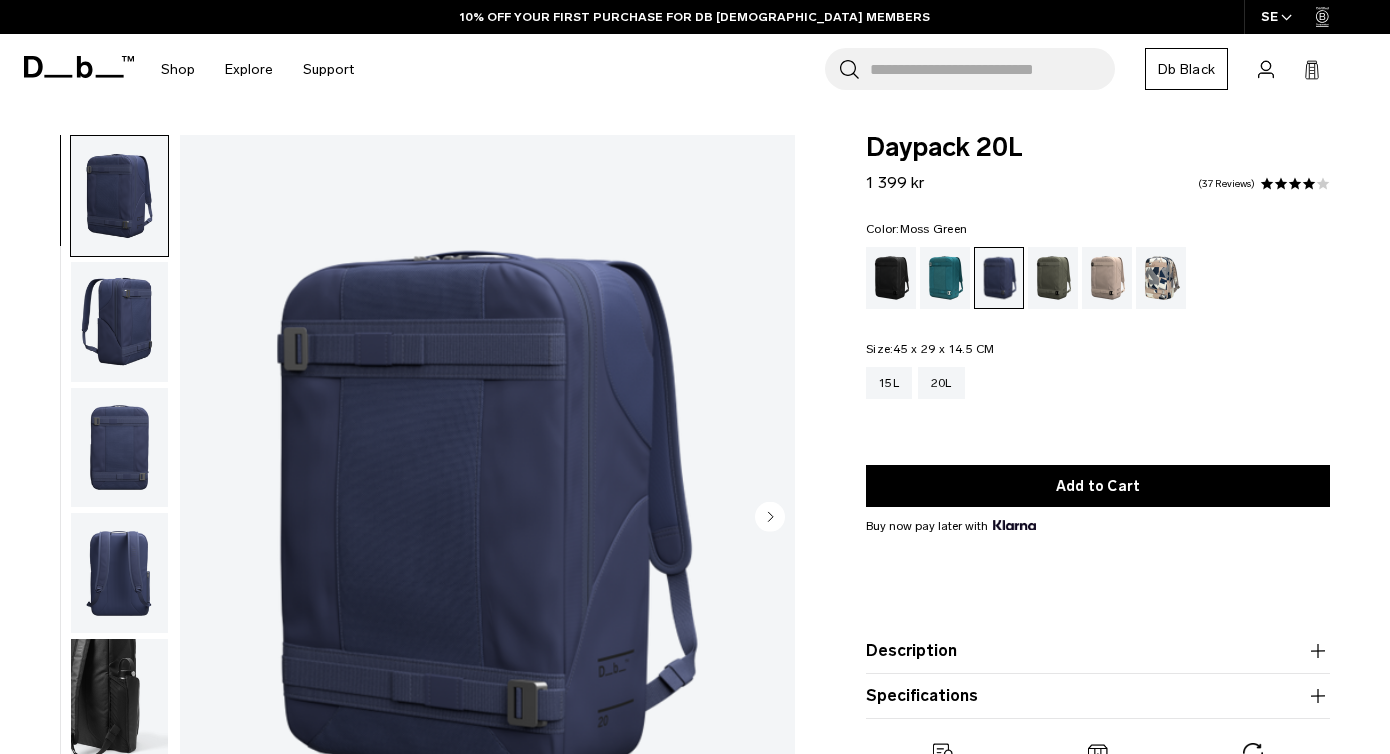 click at bounding box center (1053, 278) 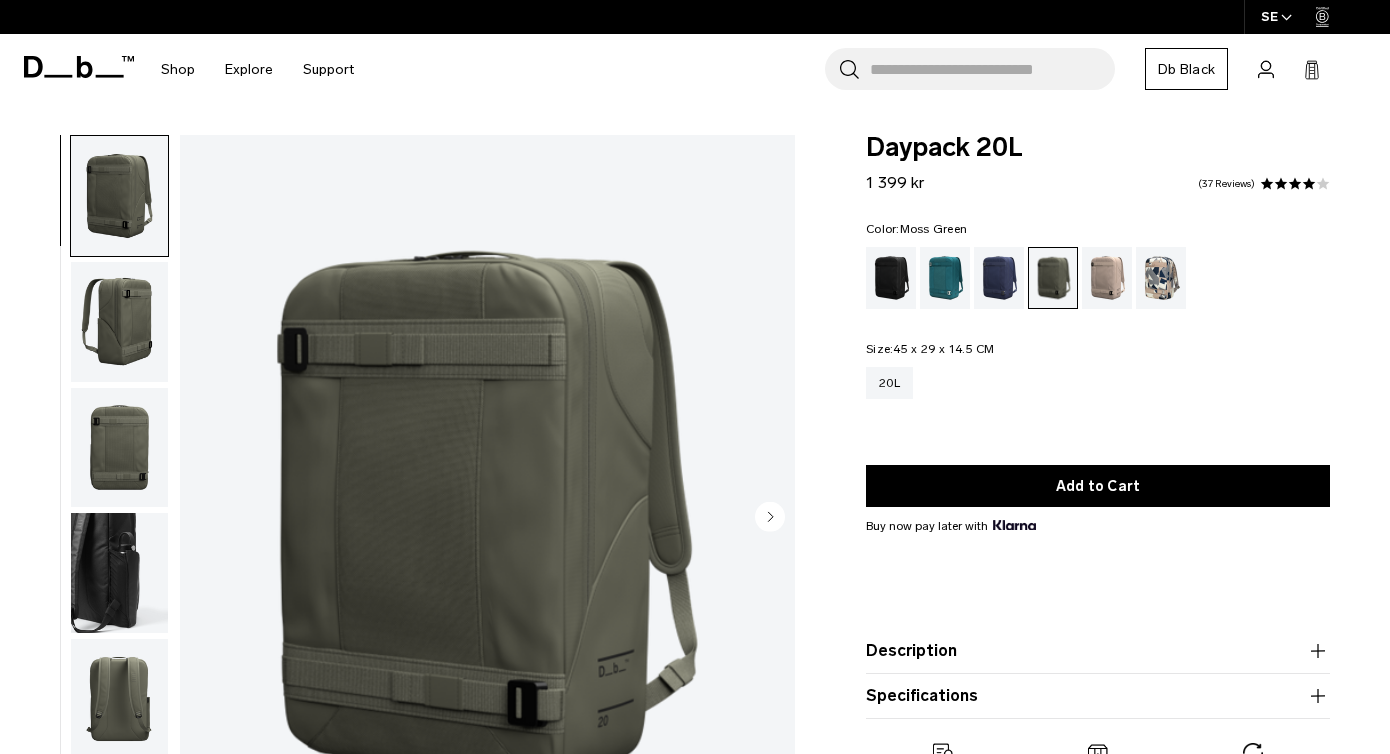 scroll, scrollTop: 0, scrollLeft: 0, axis: both 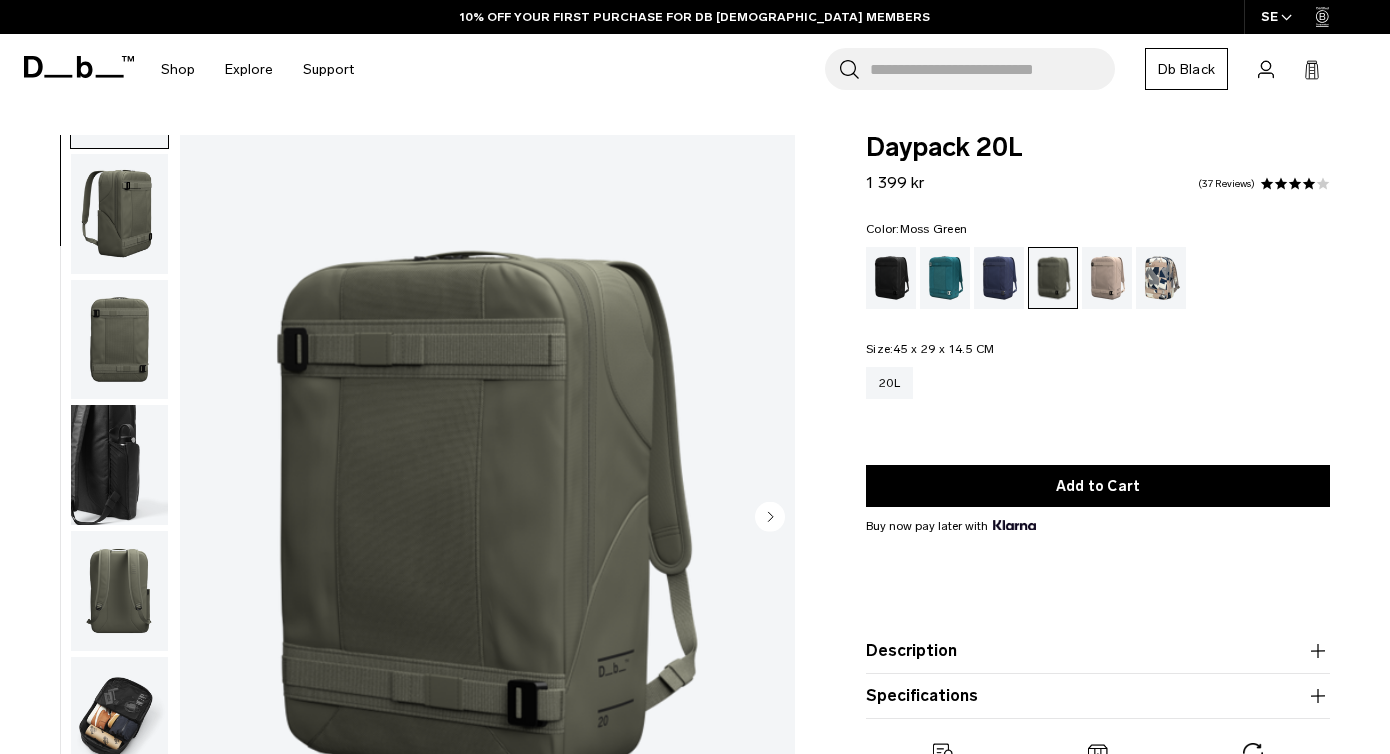 click at bounding box center [119, 717] 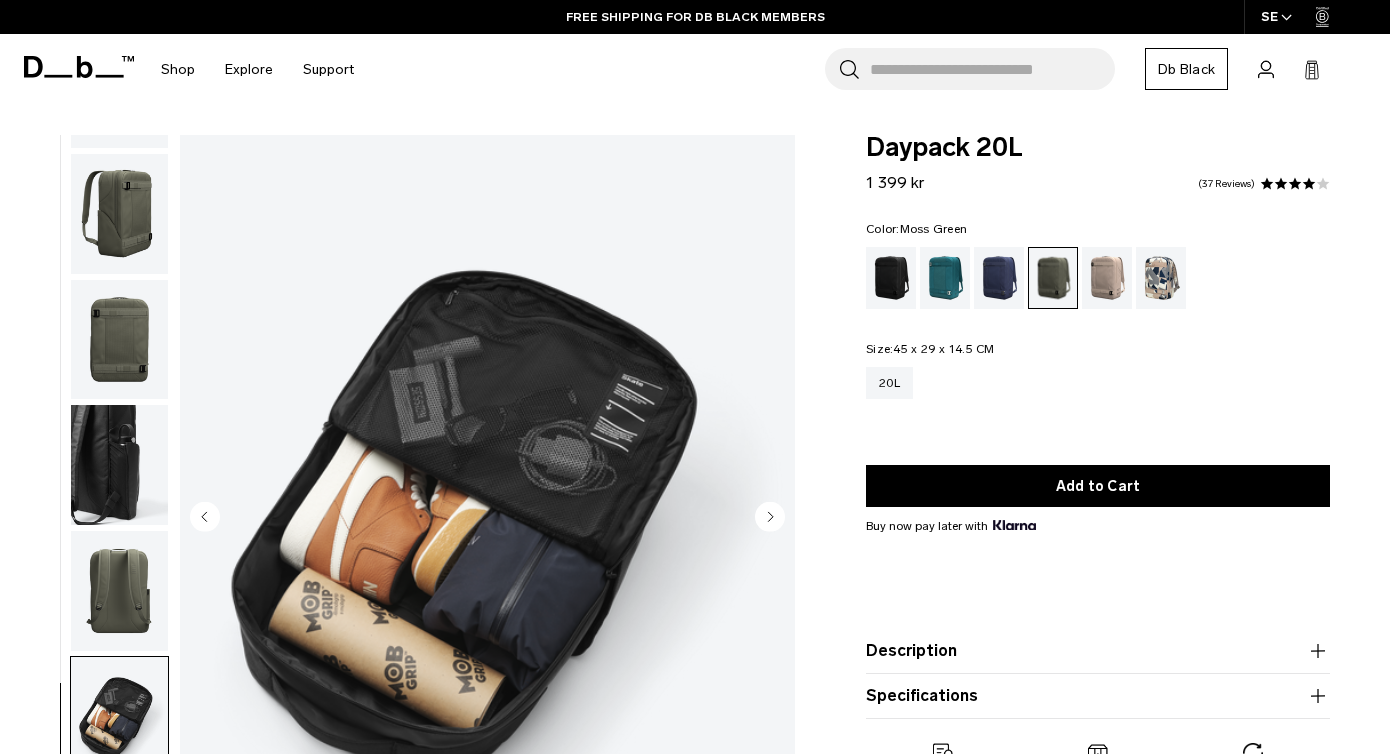 scroll, scrollTop: 0, scrollLeft: 0, axis: both 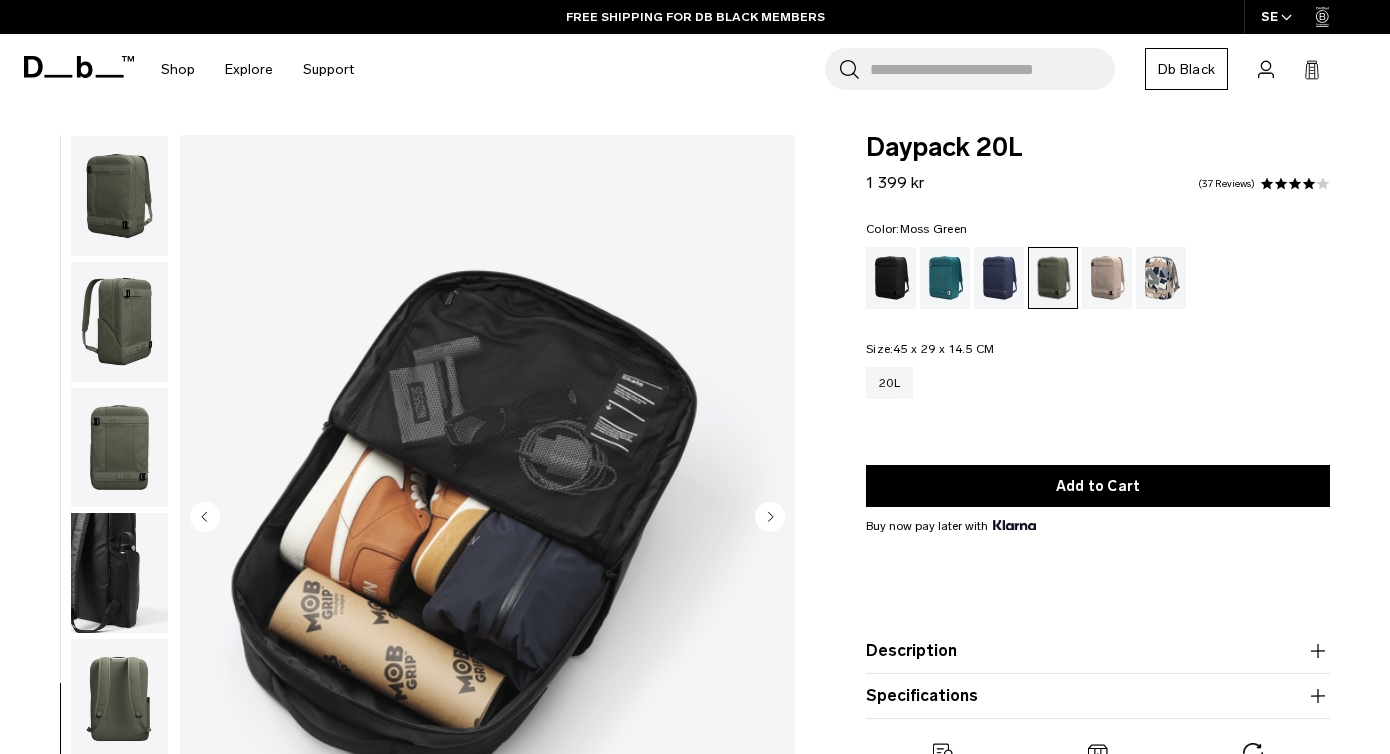 click at bounding box center (119, 196) 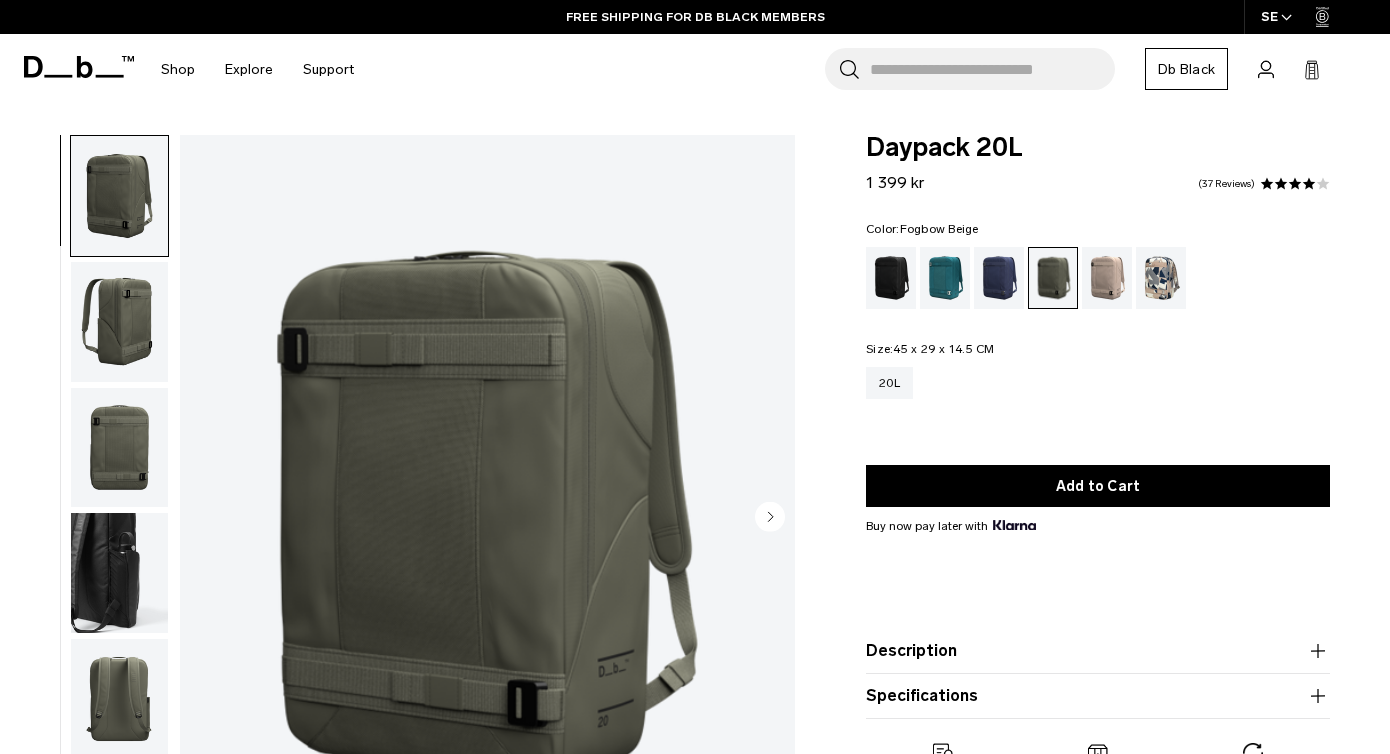 click at bounding box center (1107, 278) 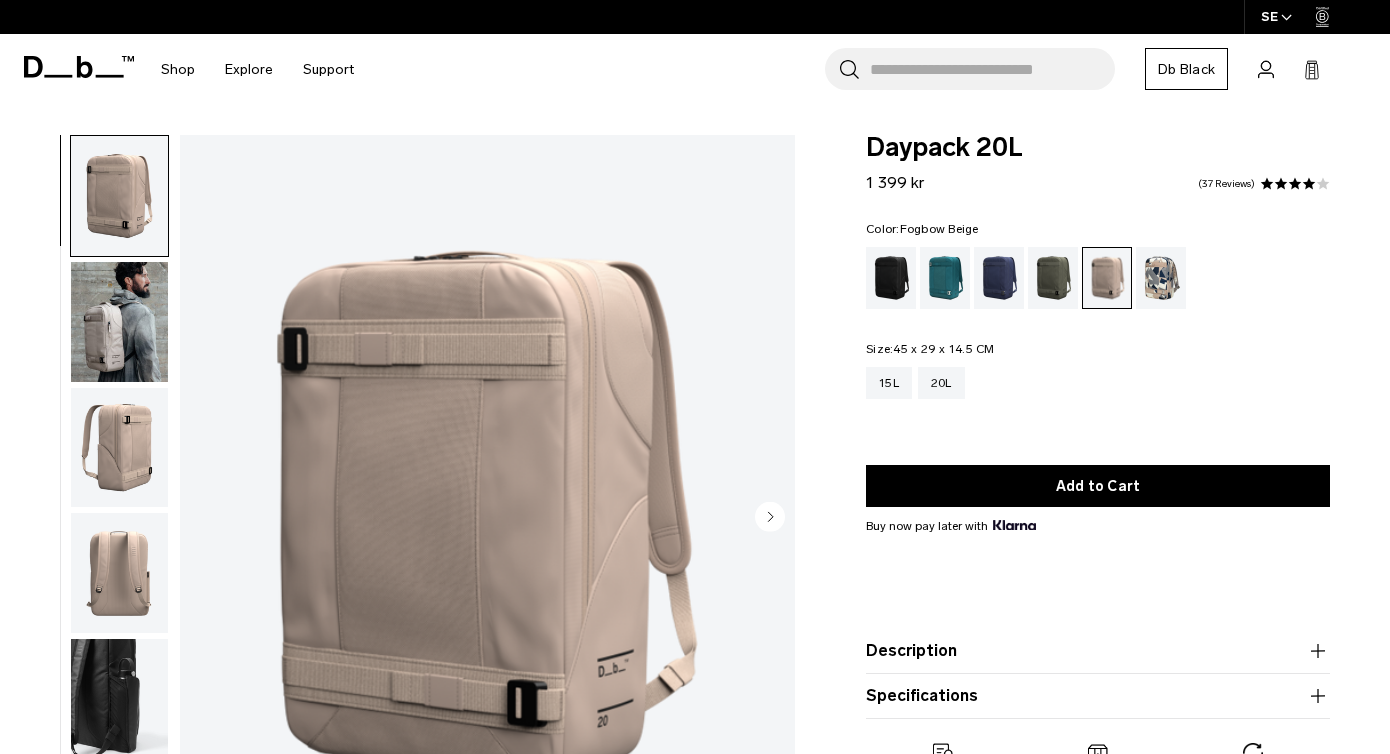 scroll, scrollTop: 0, scrollLeft: 0, axis: both 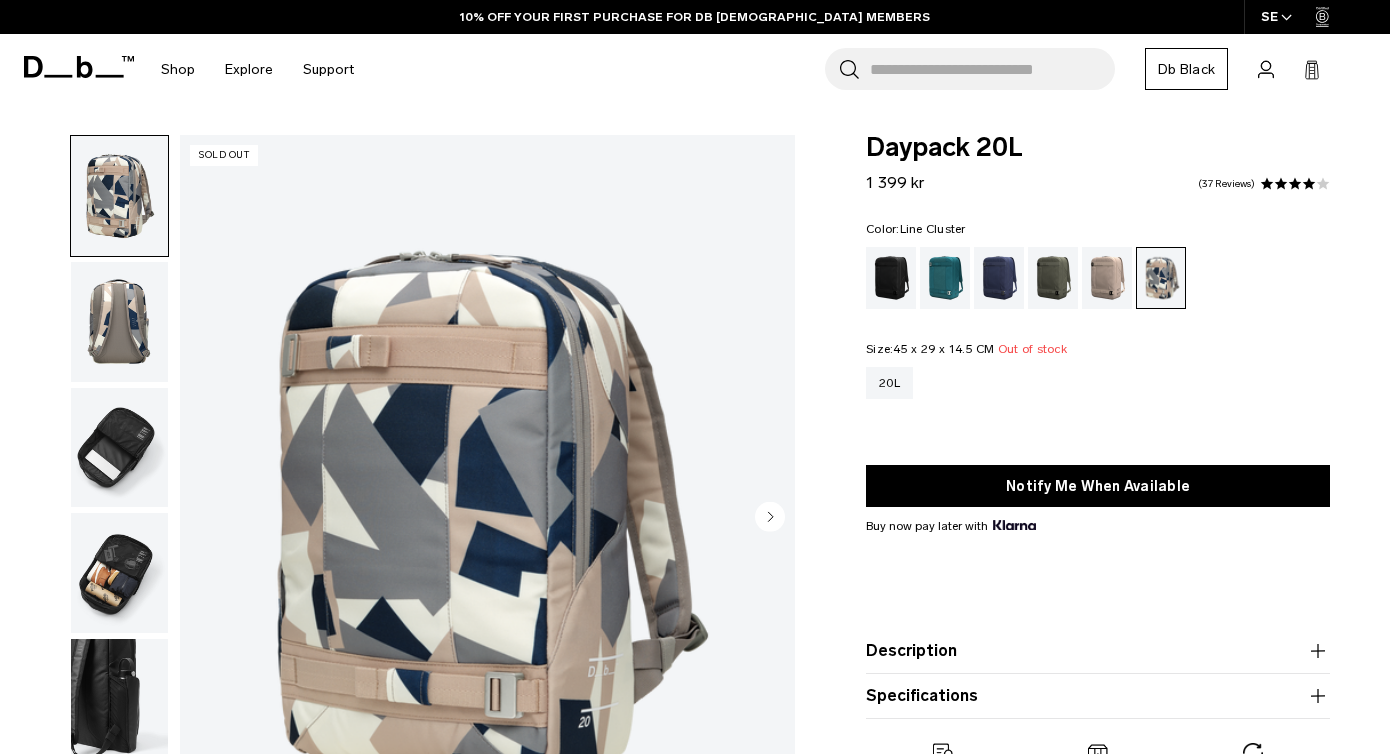 click at bounding box center (891, 278) 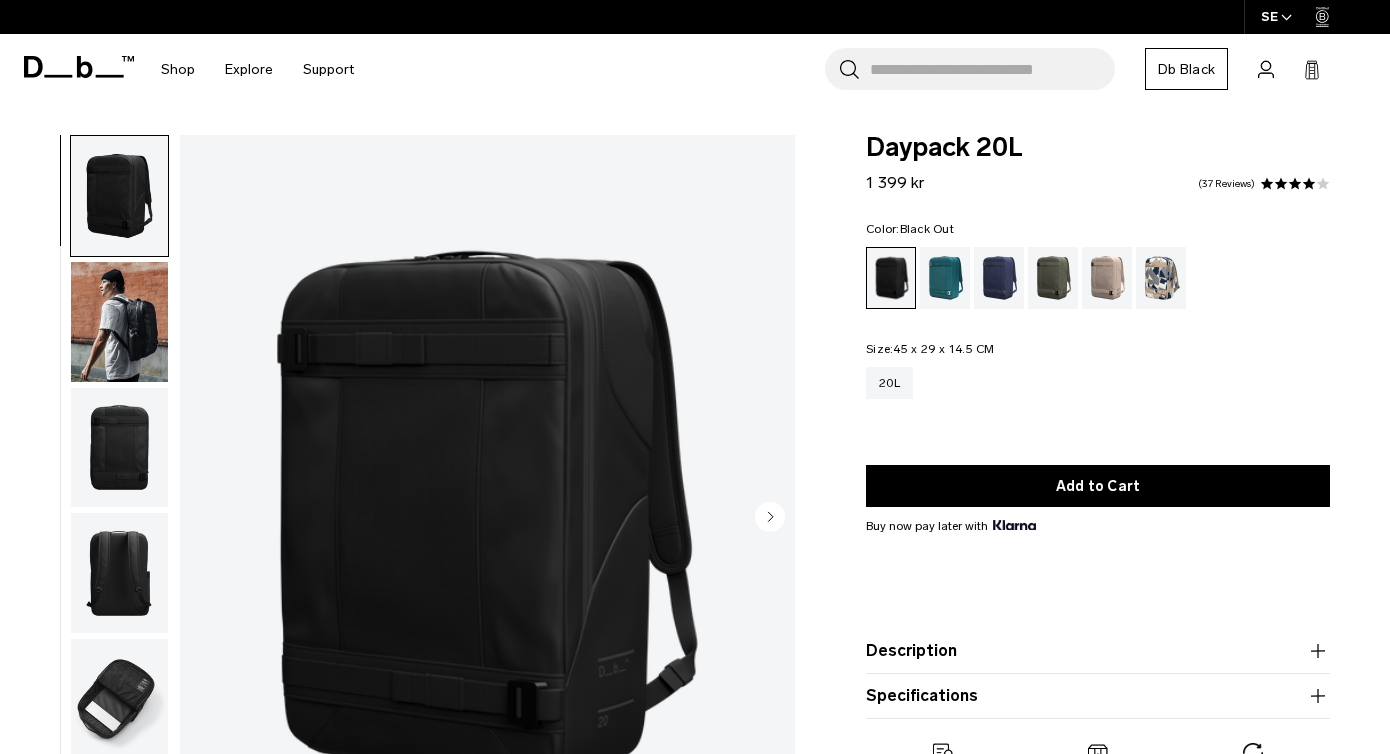 scroll, scrollTop: 0, scrollLeft: 0, axis: both 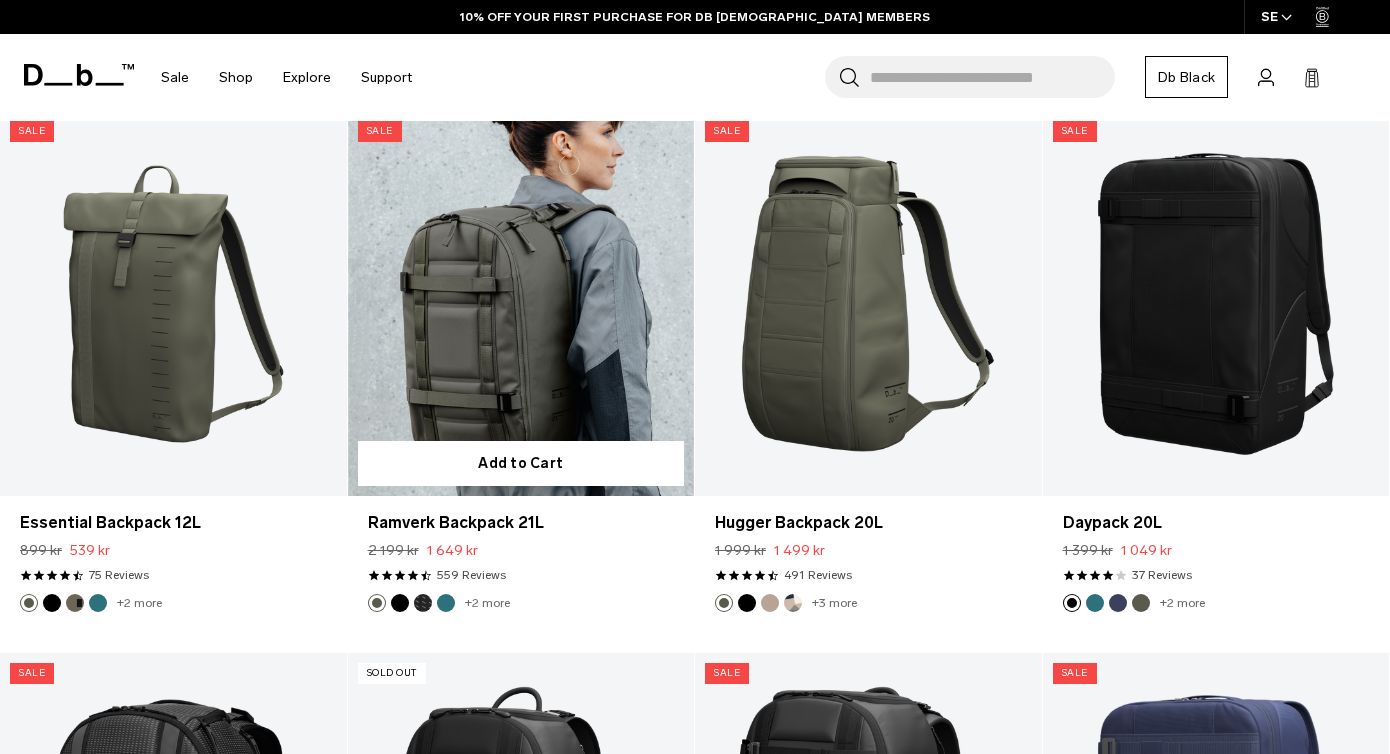 click at bounding box center (400, 603) 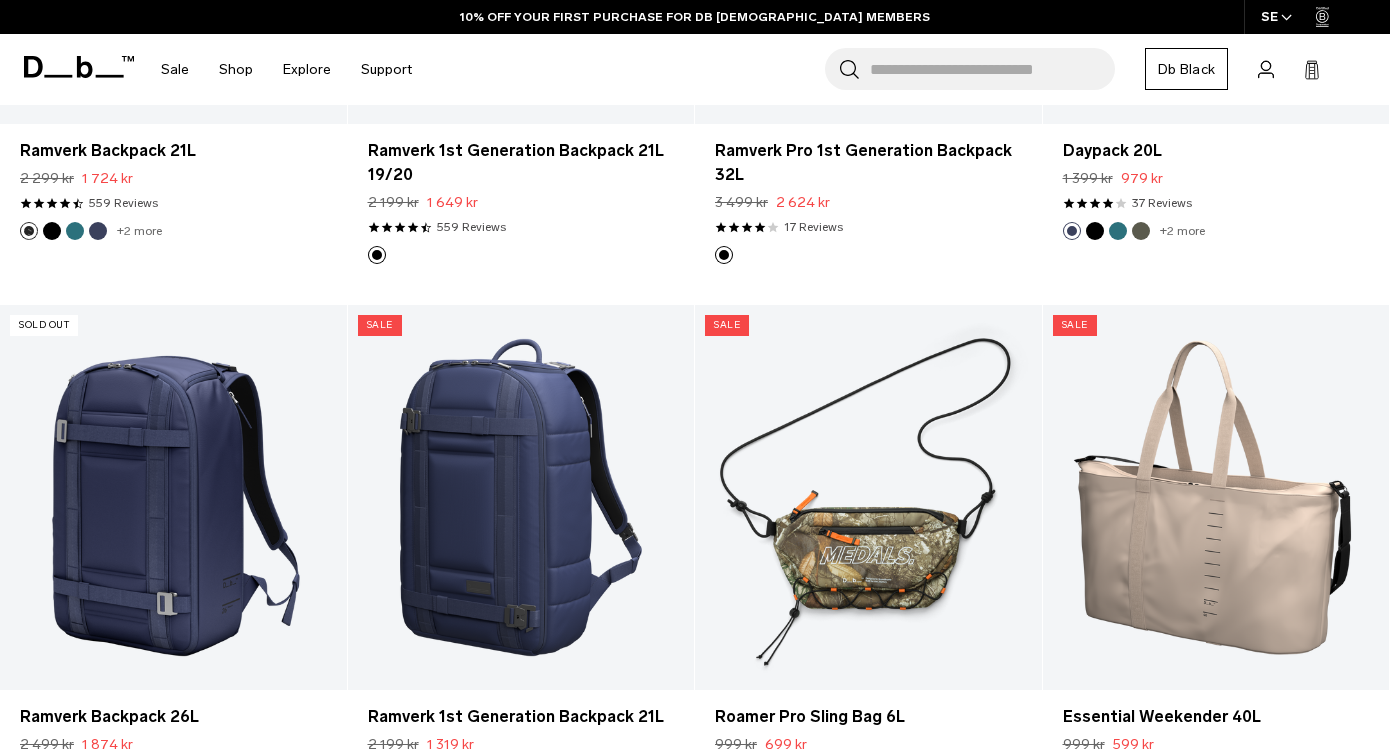 scroll, scrollTop: 2787, scrollLeft: 0, axis: vertical 